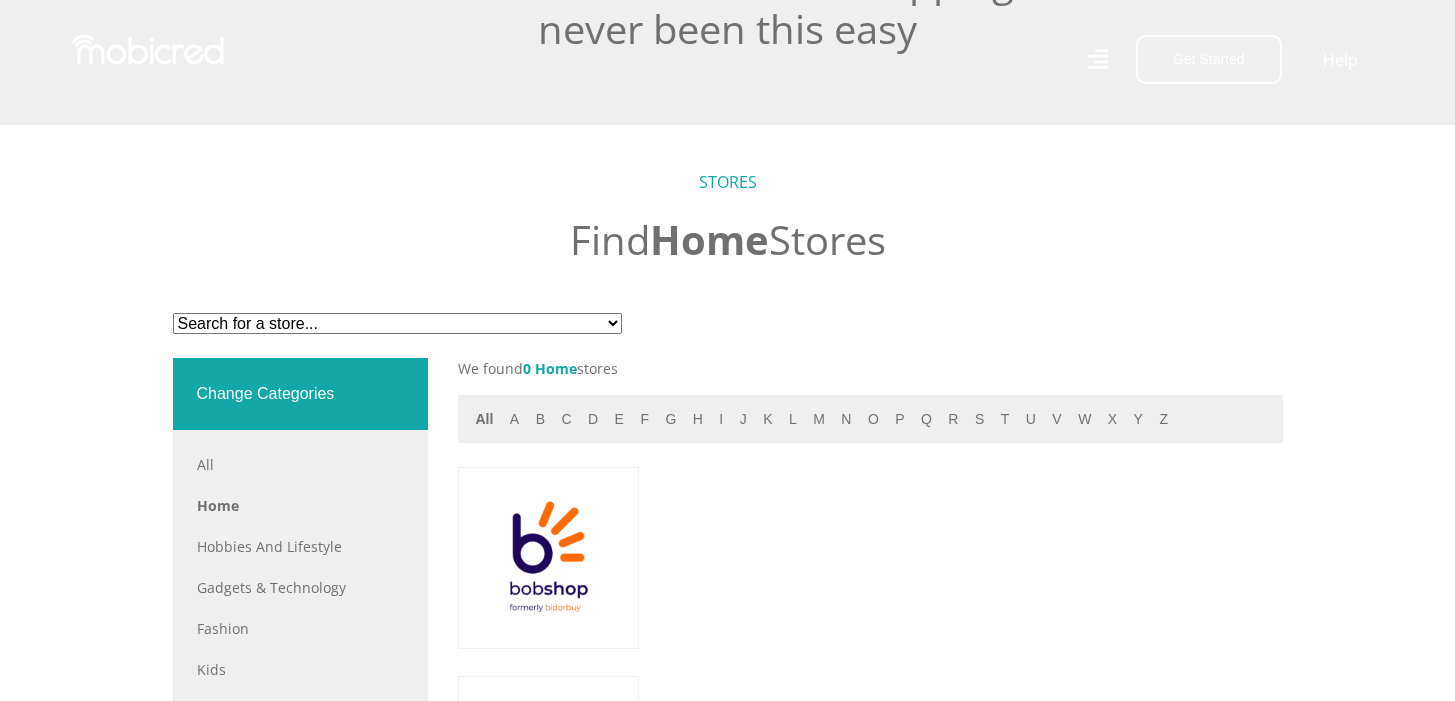 scroll, scrollTop: 592, scrollLeft: 0, axis: vertical 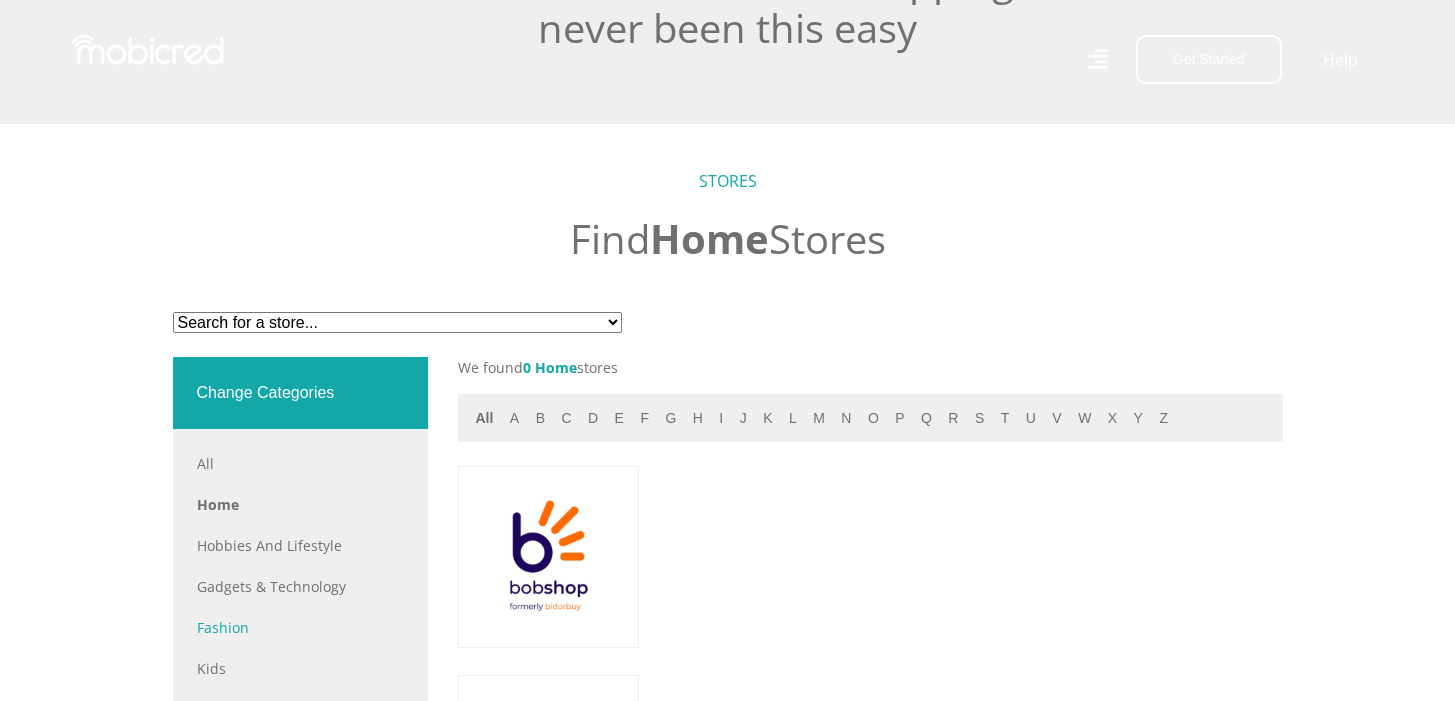 click on "Fashion" at bounding box center [300, 627] 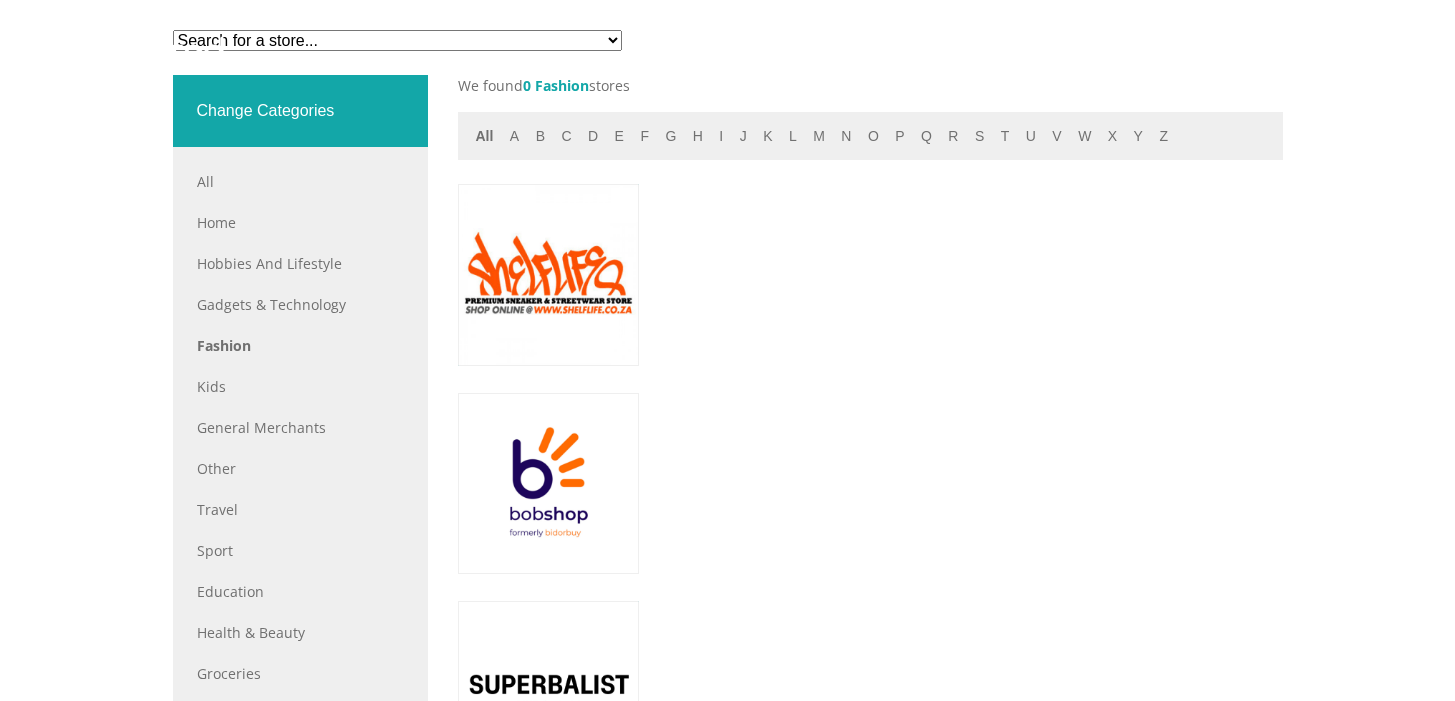 scroll, scrollTop: 924, scrollLeft: 0, axis: vertical 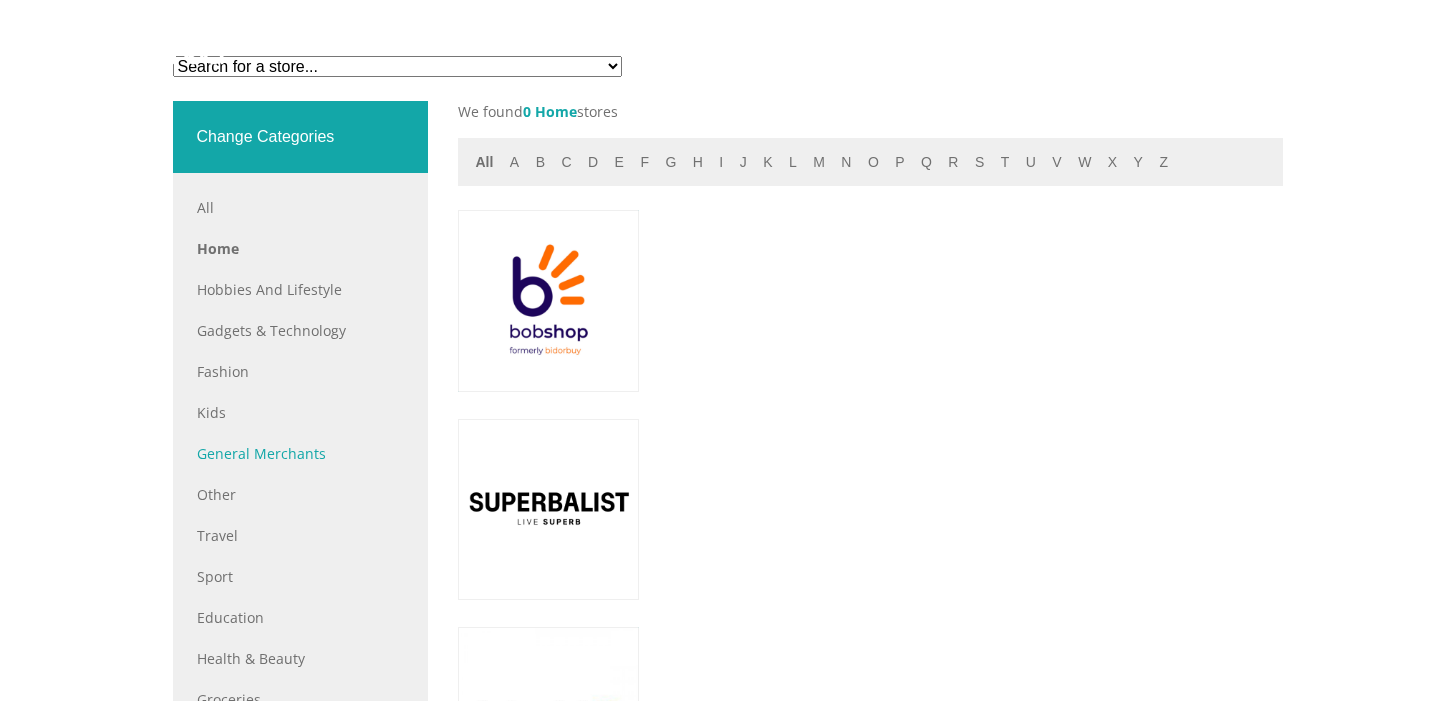click on "General Merchants" at bounding box center [300, 453] 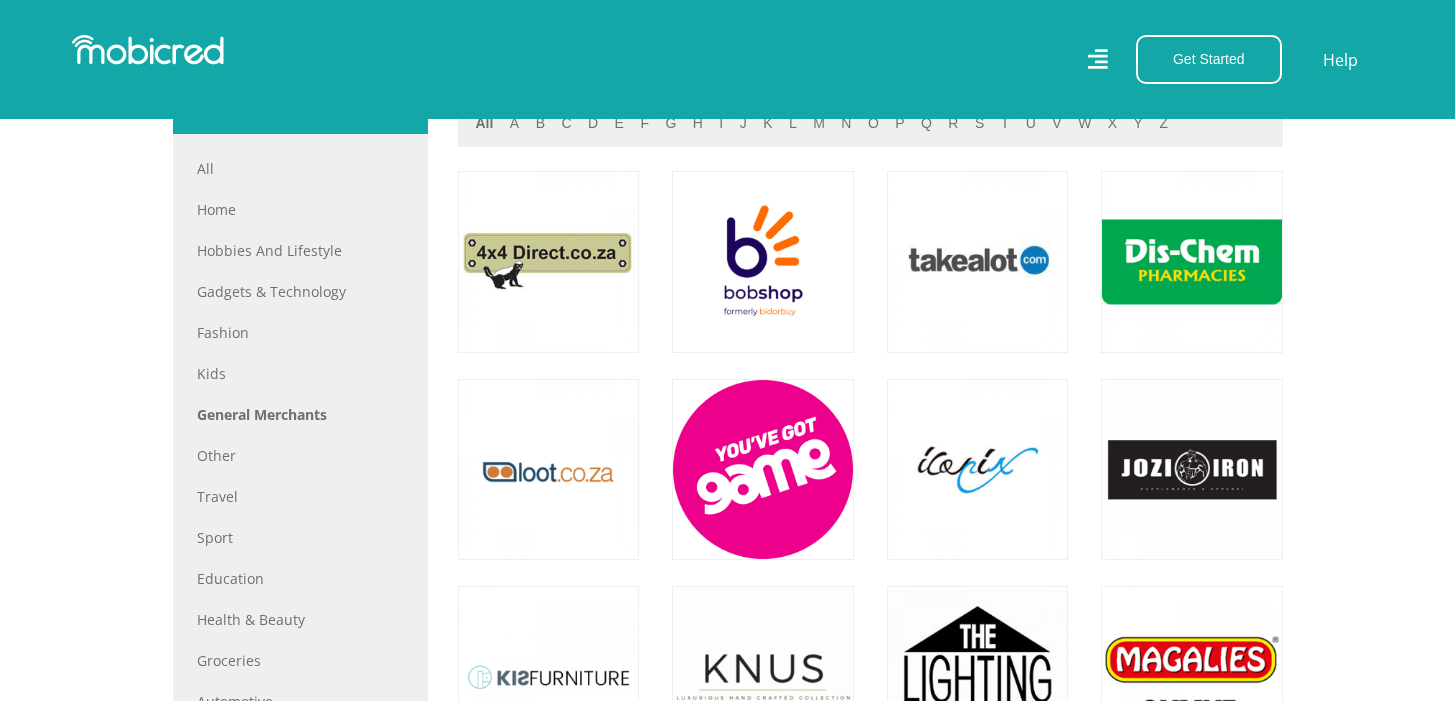 scroll, scrollTop: 908, scrollLeft: 0, axis: vertical 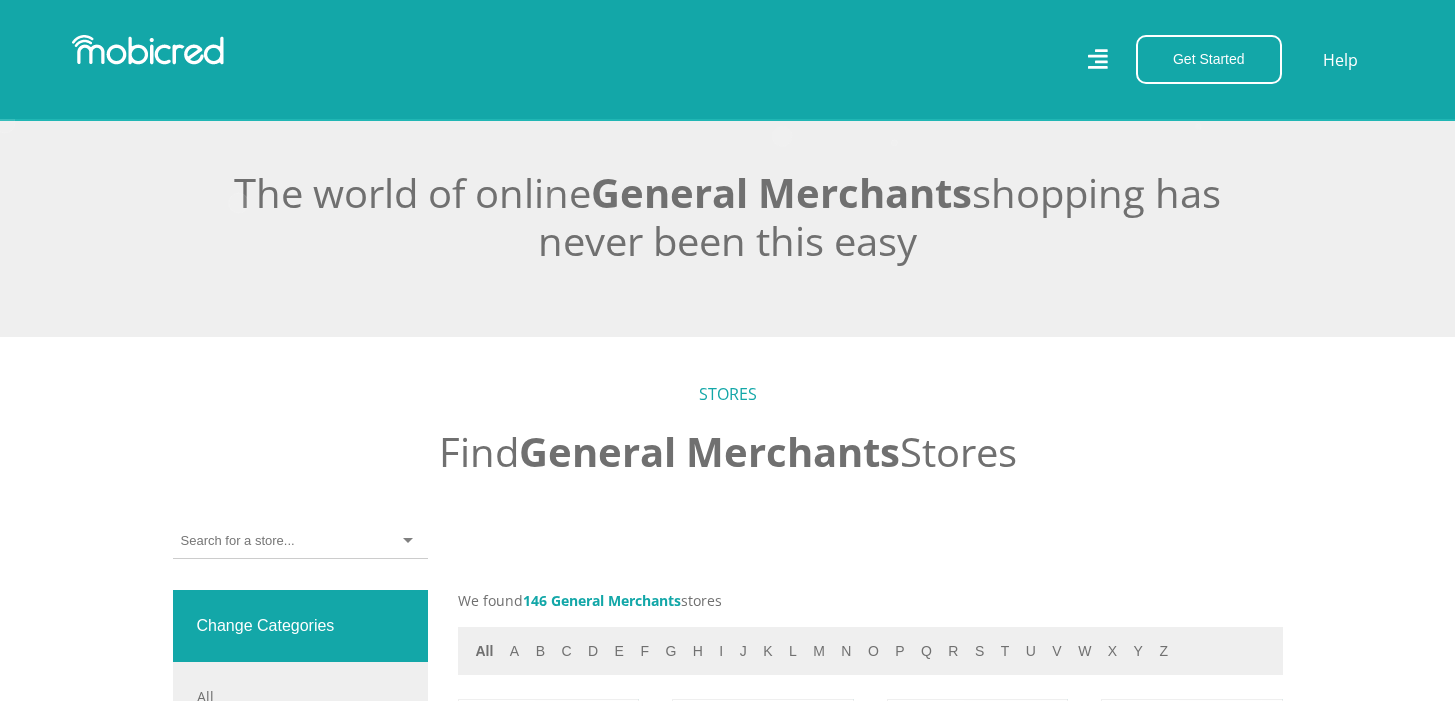 click 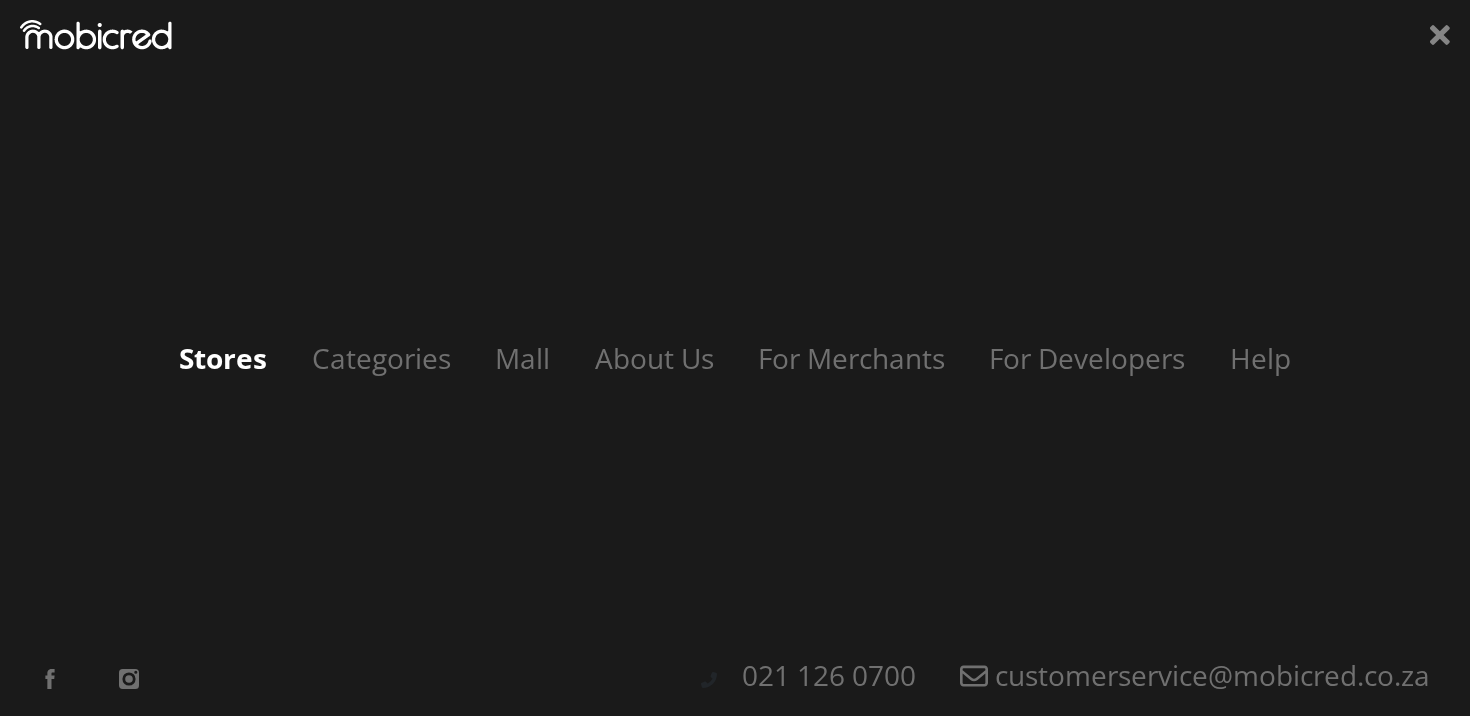 click on "Stores" at bounding box center [223, 358] 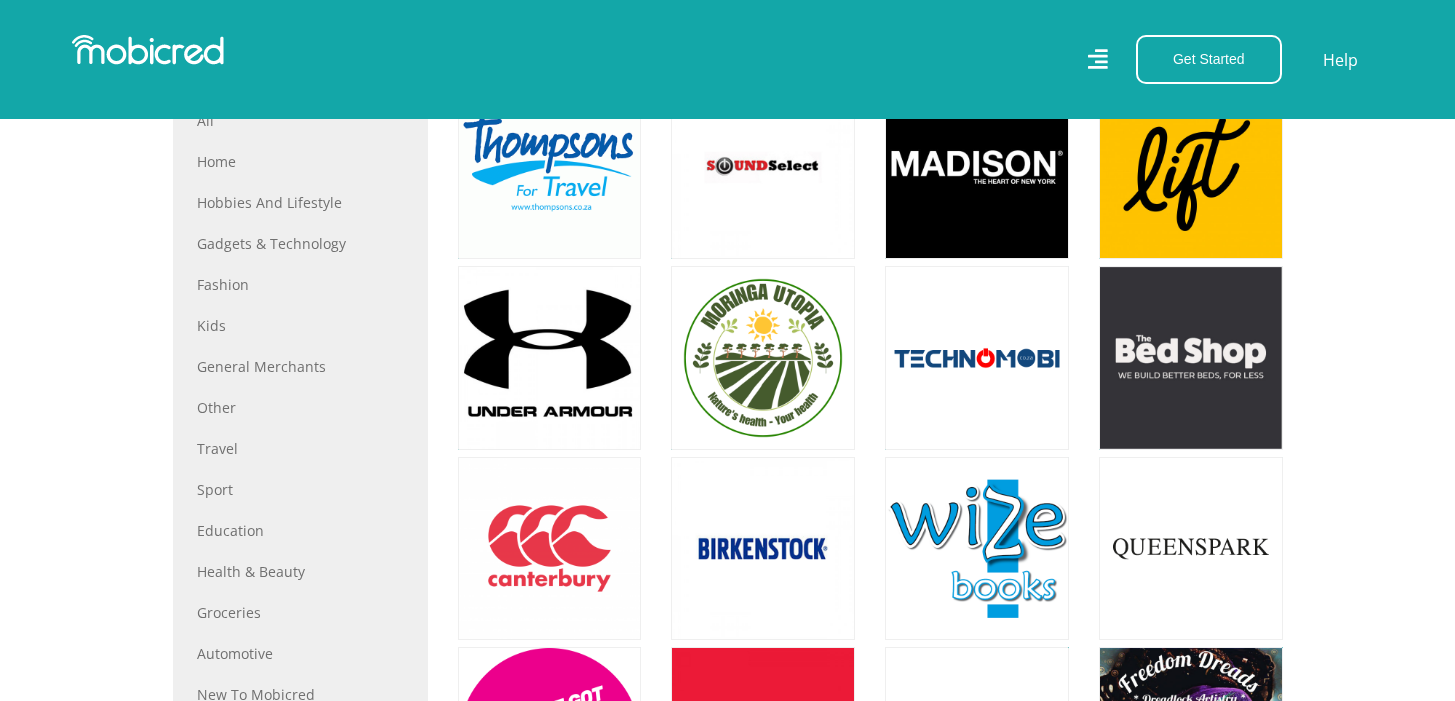 scroll, scrollTop: 792, scrollLeft: 0, axis: vertical 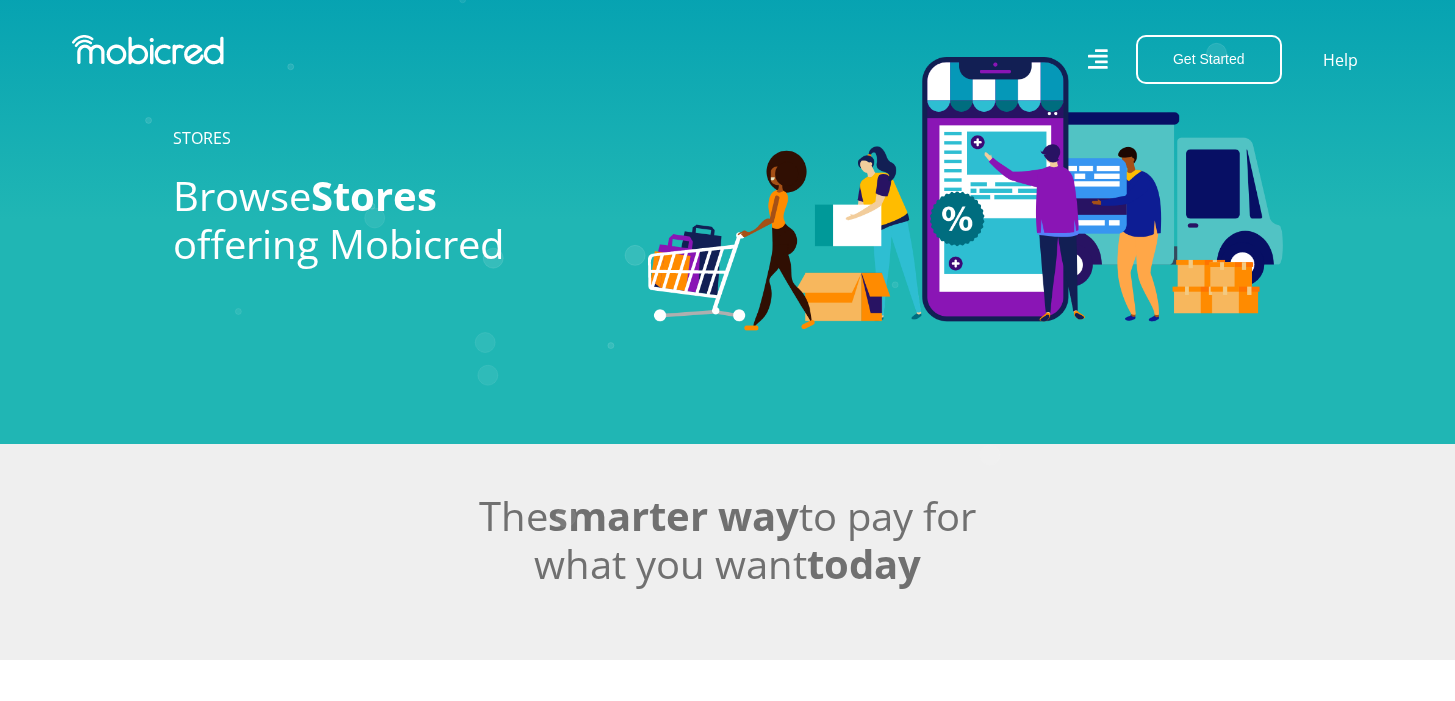 click 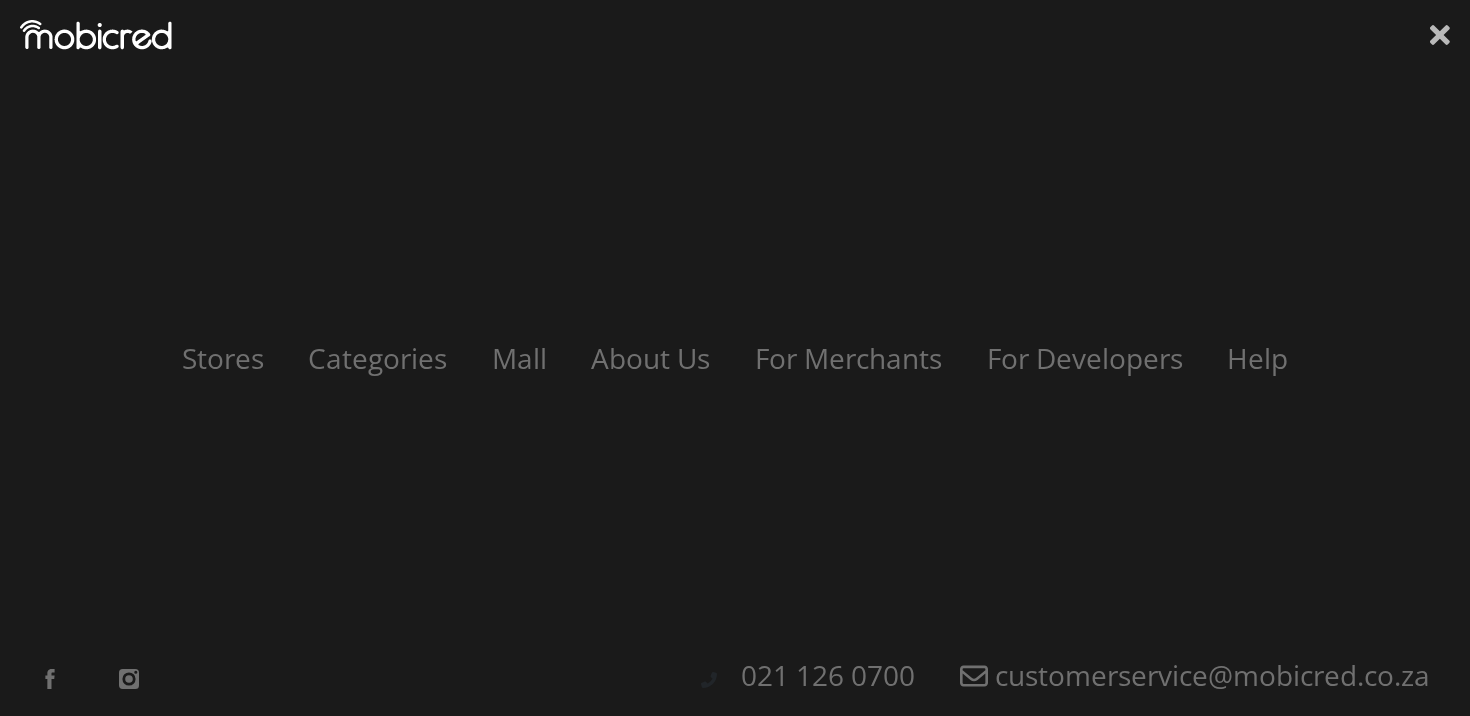 click 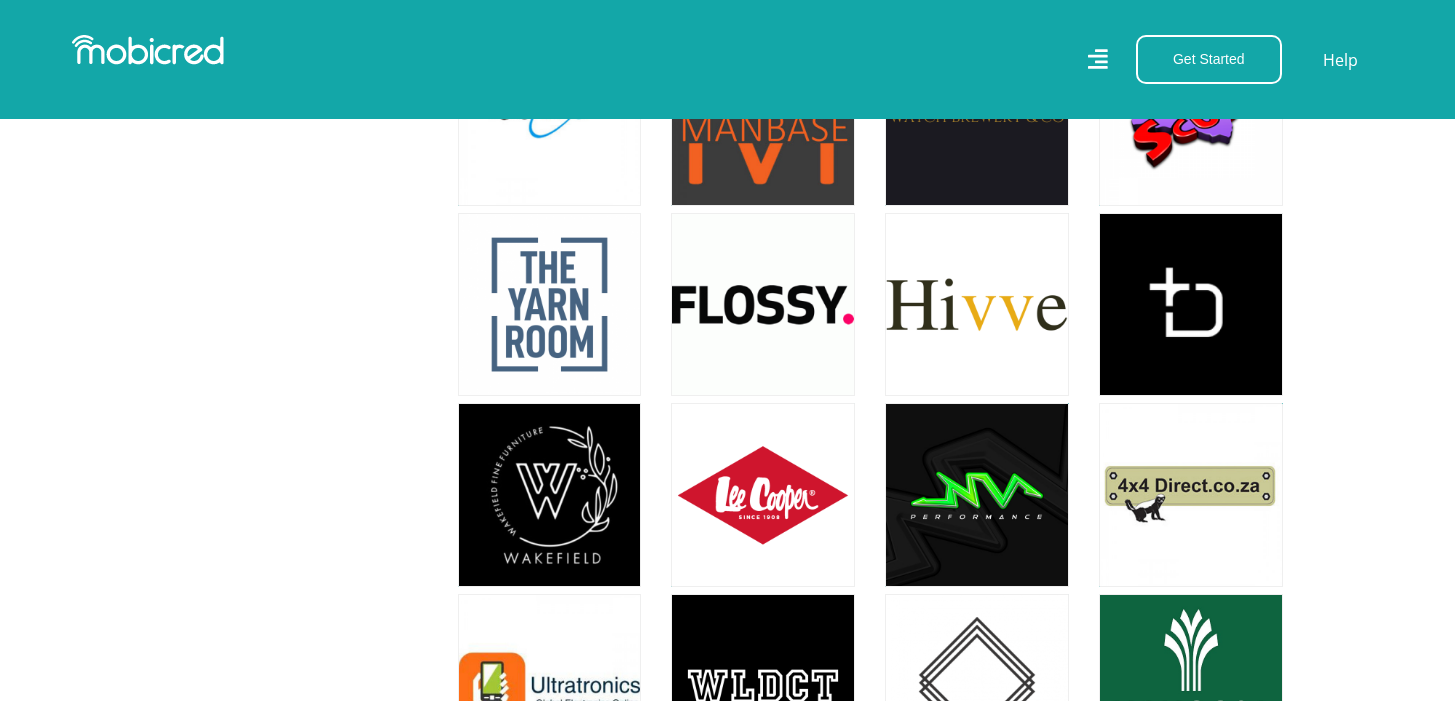 scroll, scrollTop: 13305, scrollLeft: 8, axis: both 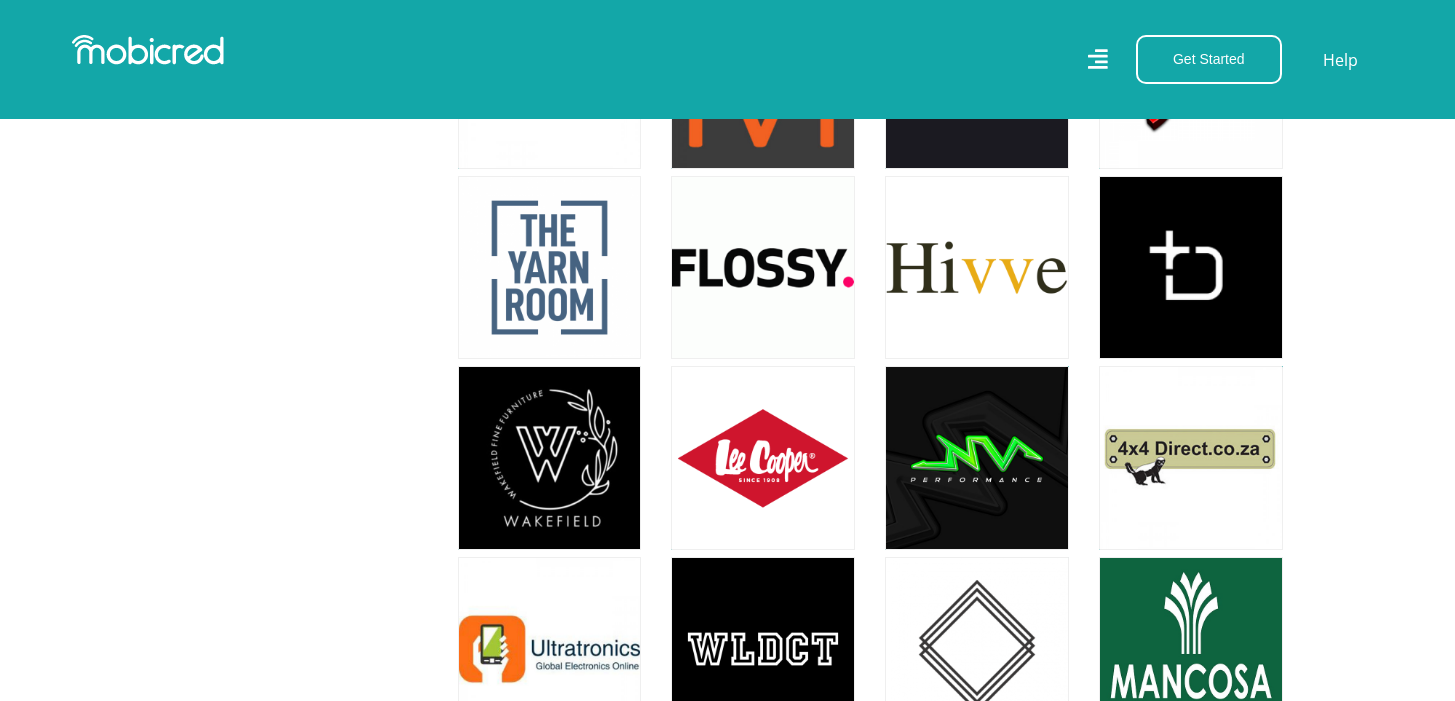 click at bounding box center [20, 2201] 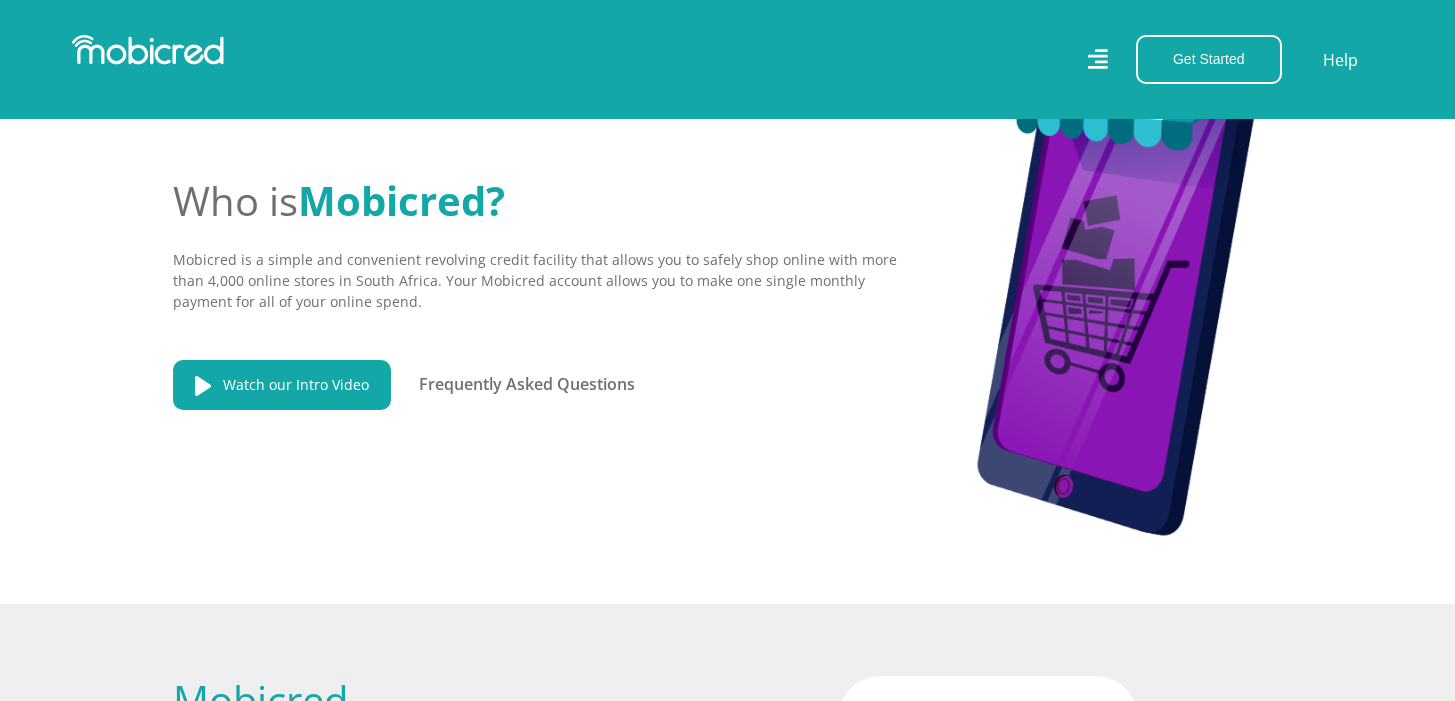 scroll, scrollTop: 523, scrollLeft: 0, axis: vertical 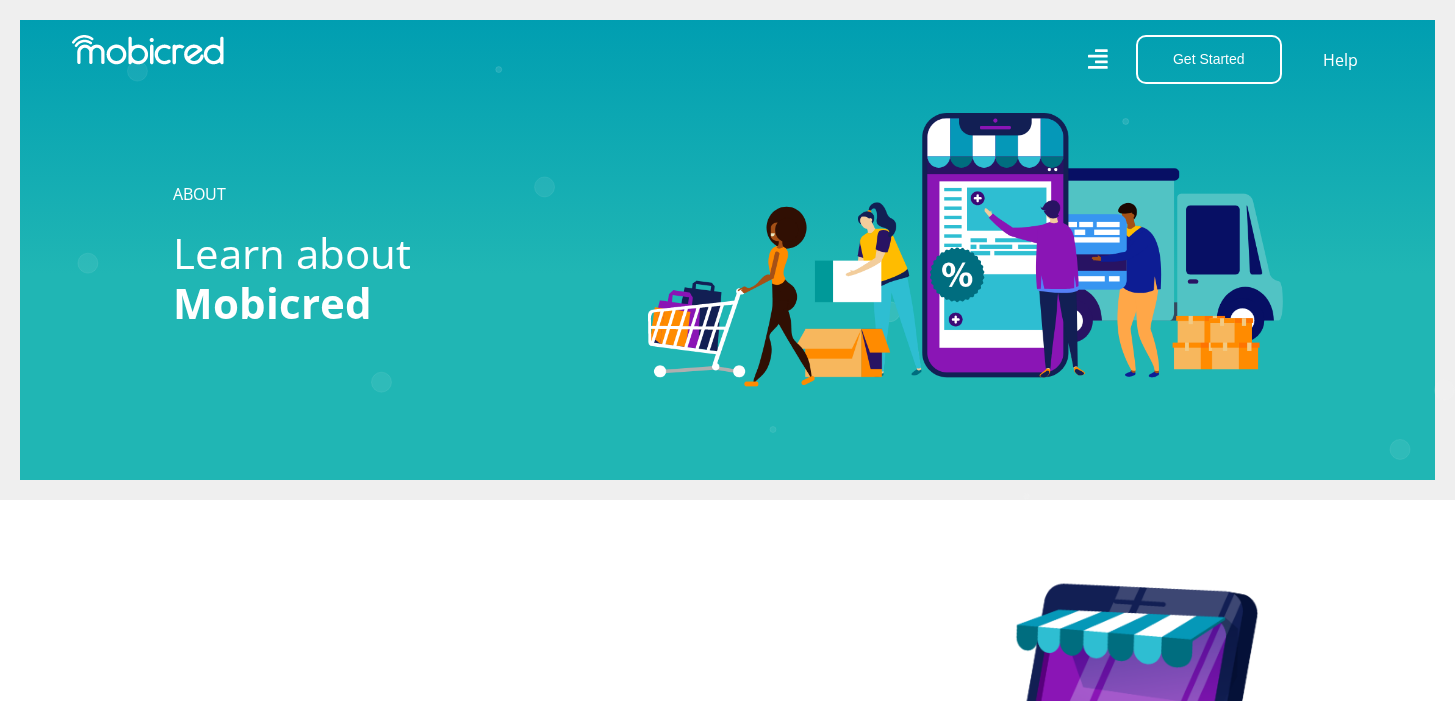click 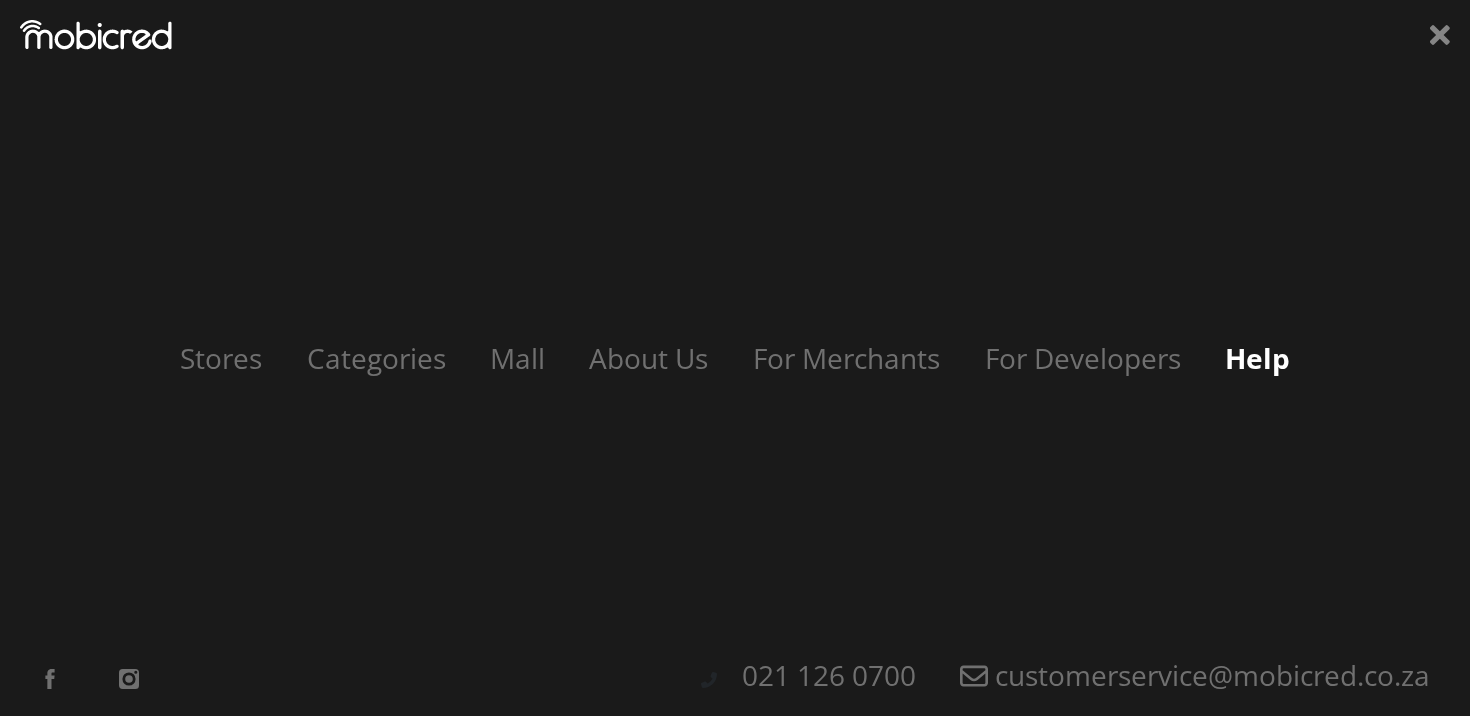click on "Help" at bounding box center (1257, 358) 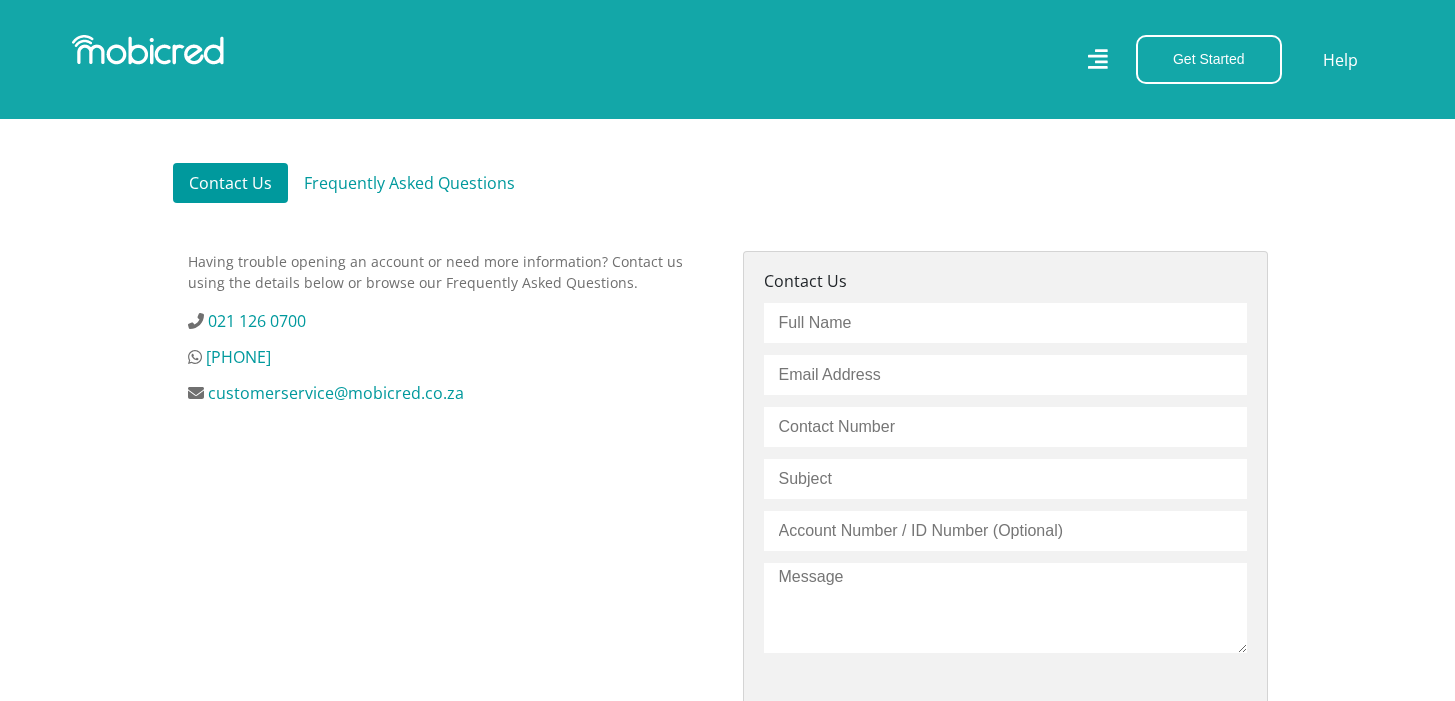 scroll, scrollTop: 785, scrollLeft: 0, axis: vertical 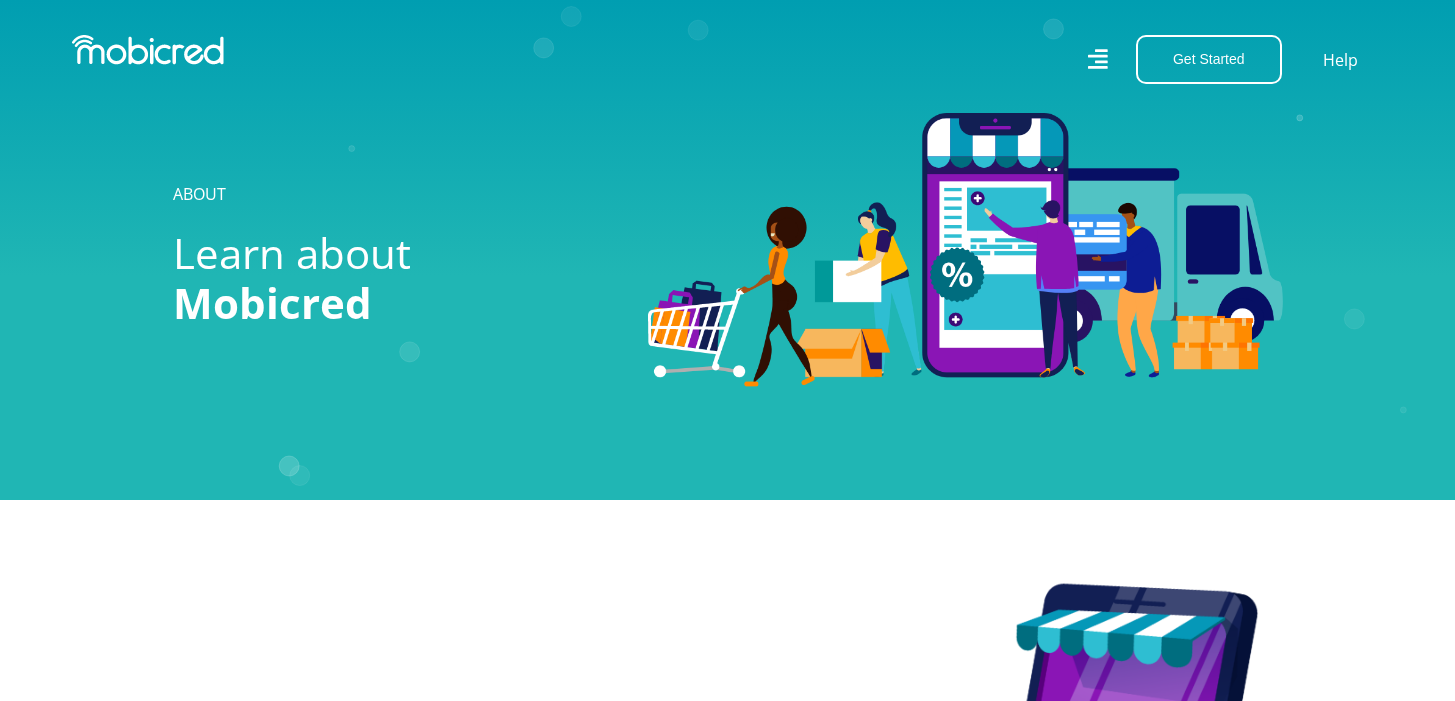 click on "Get Started
Open an Account
Account Holder Login" at bounding box center [1203, 59] 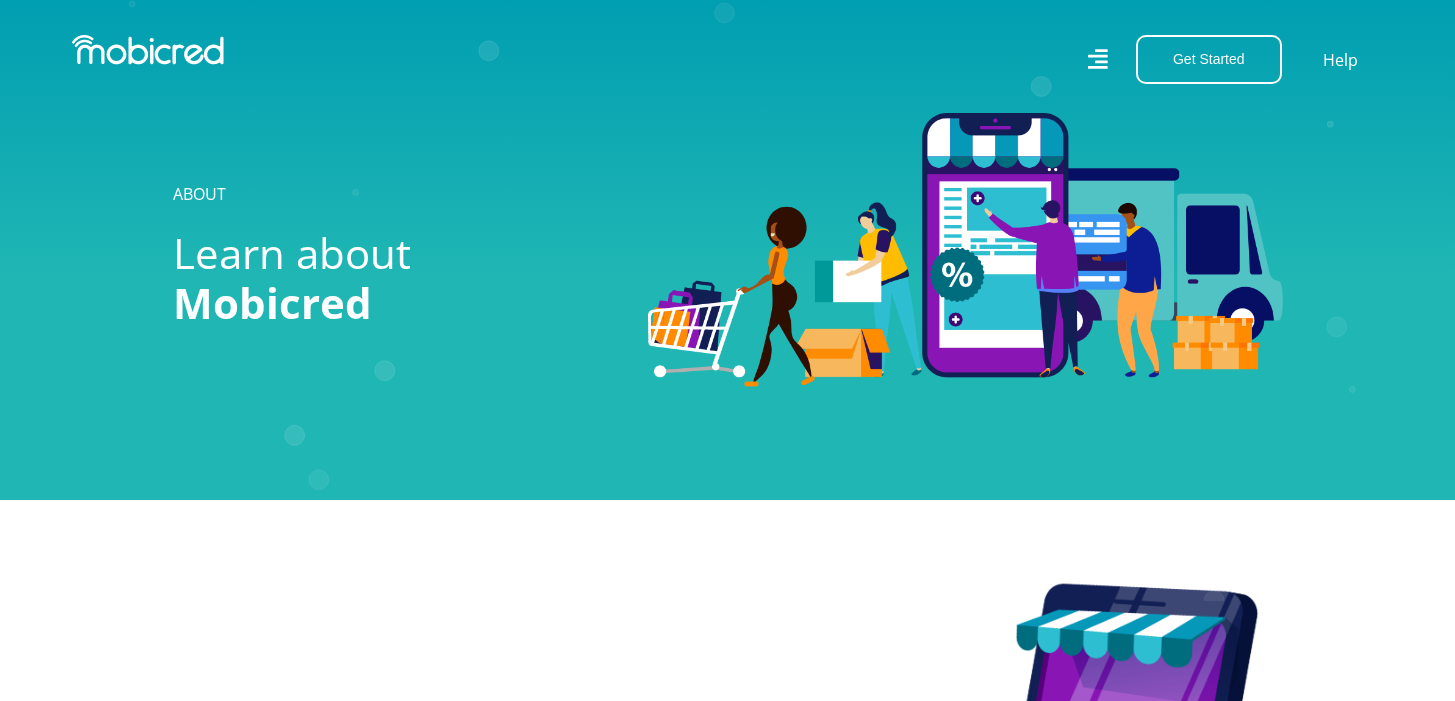 click on "Get Started
Open an Account
Account Holder Login
Help" at bounding box center [1063, 59] 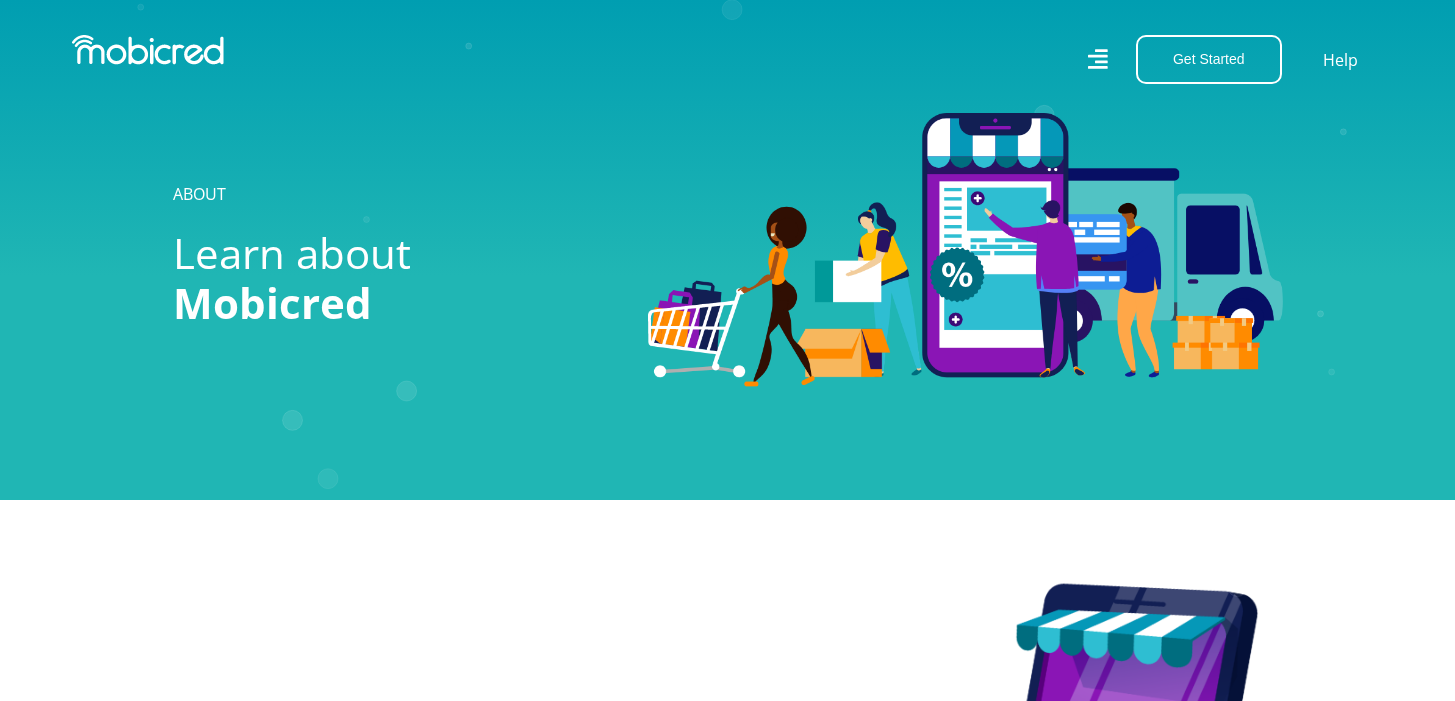click 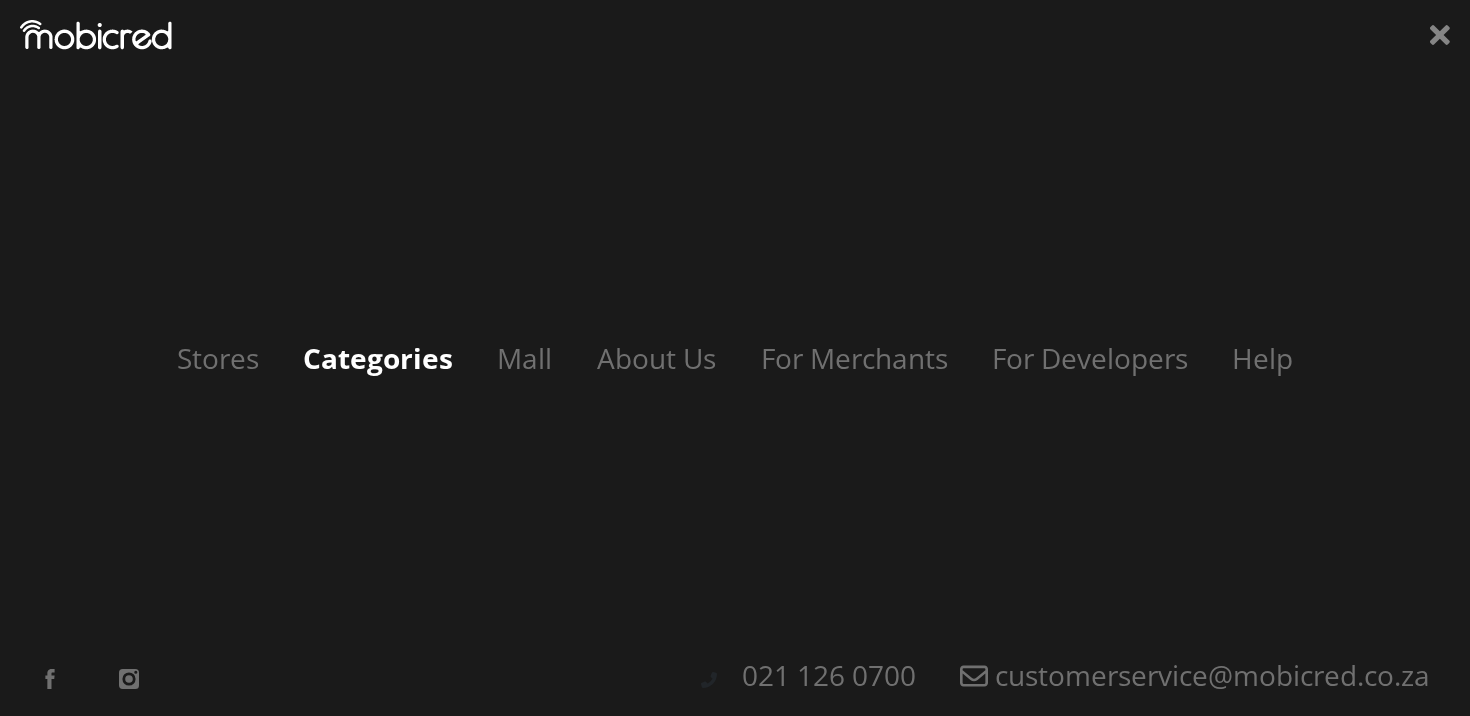 click on "Categories" at bounding box center [378, 358] 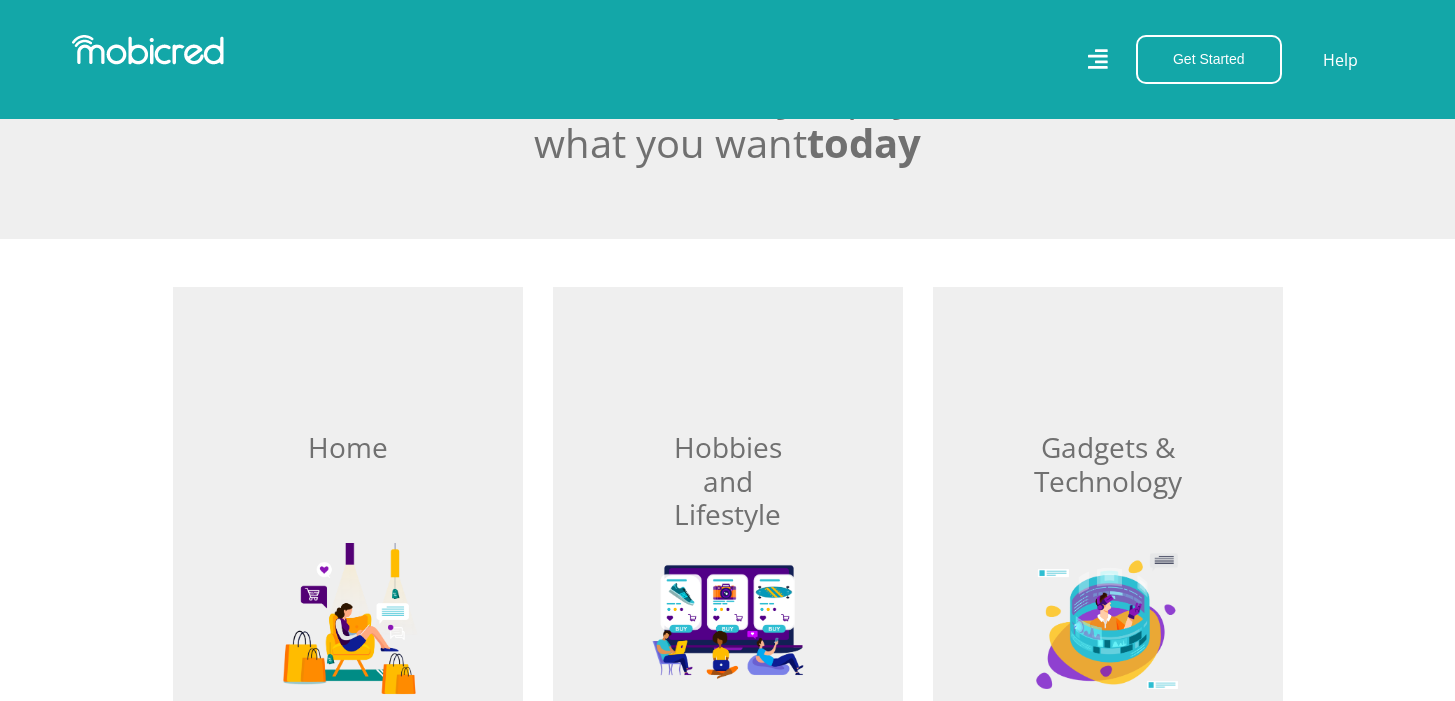 scroll, scrollTop: 479, scrollLeft: 0, axis: vertical 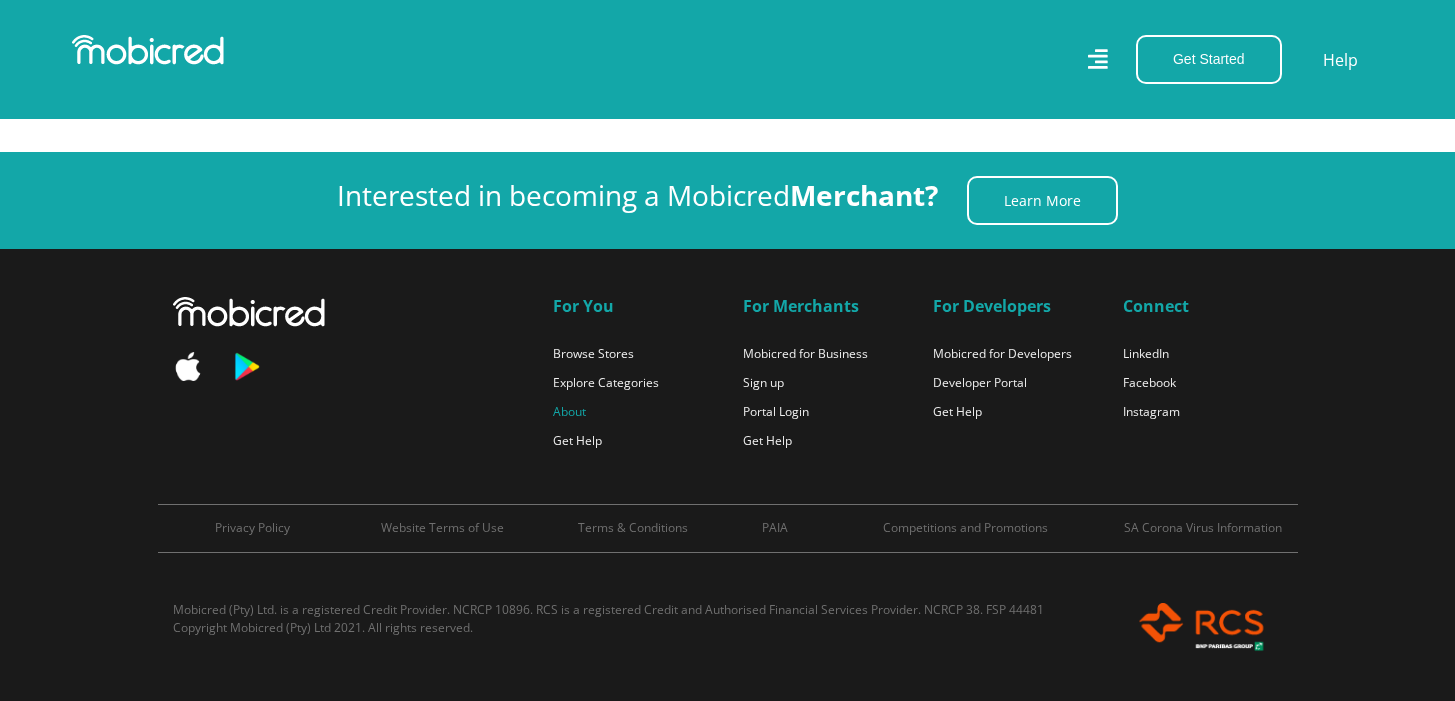 click on "About" at bounding box center [569, 411] 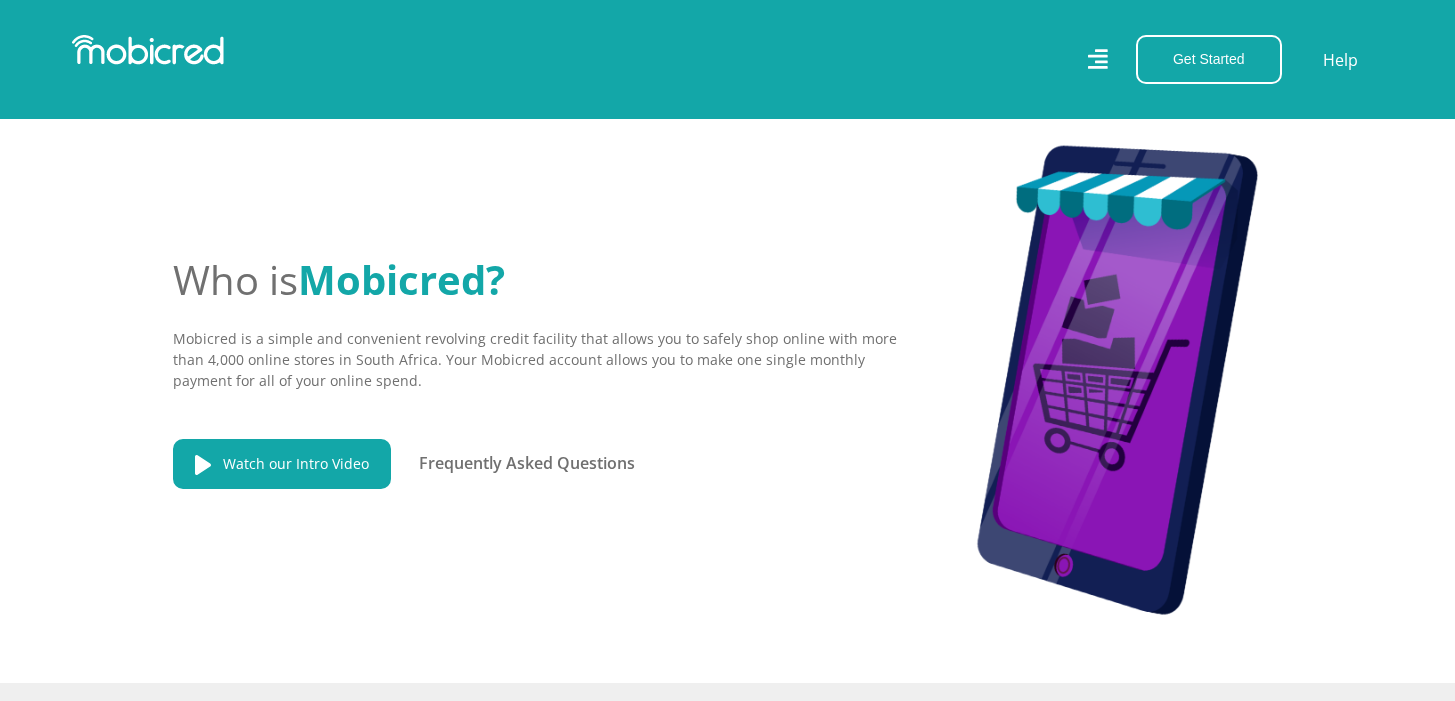 scroll, scrollTop: 444, scrollLeft: 0, axis: vertical 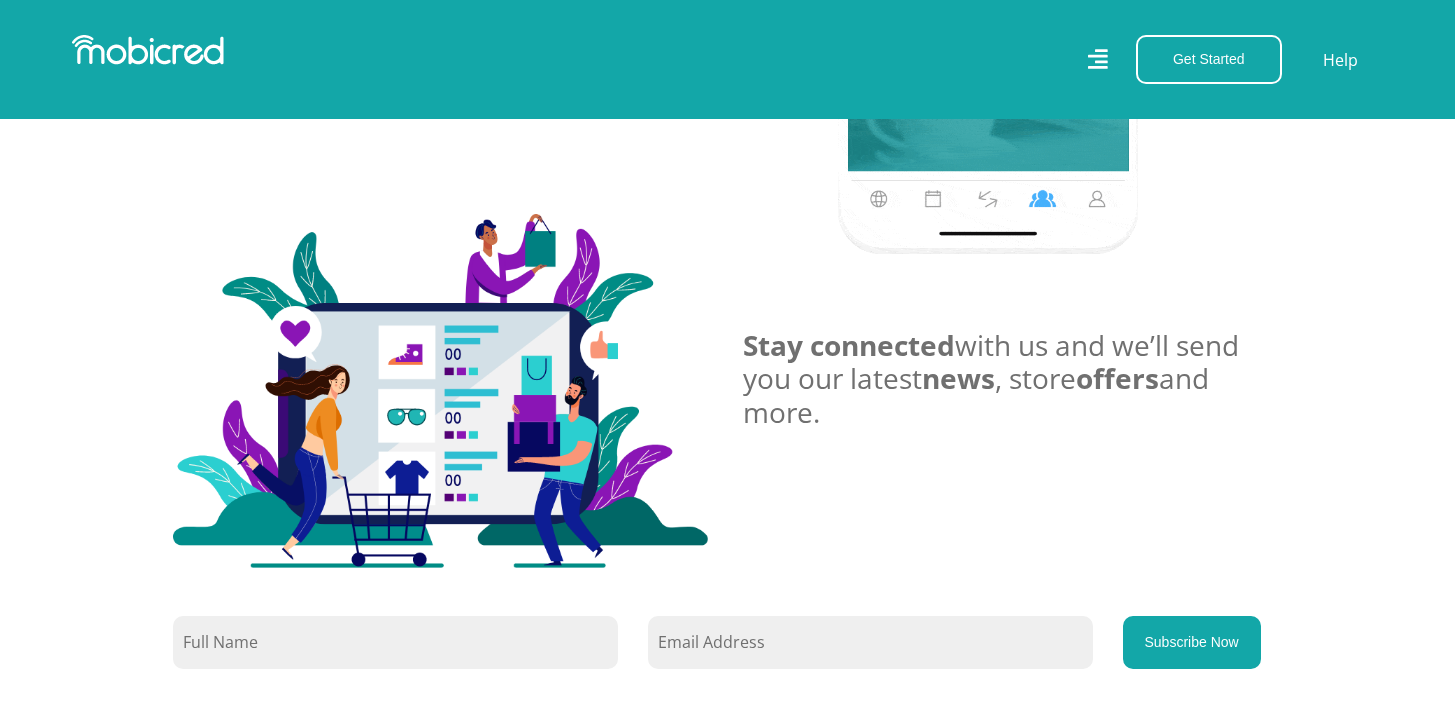 click at bounding box center (20, 1285) 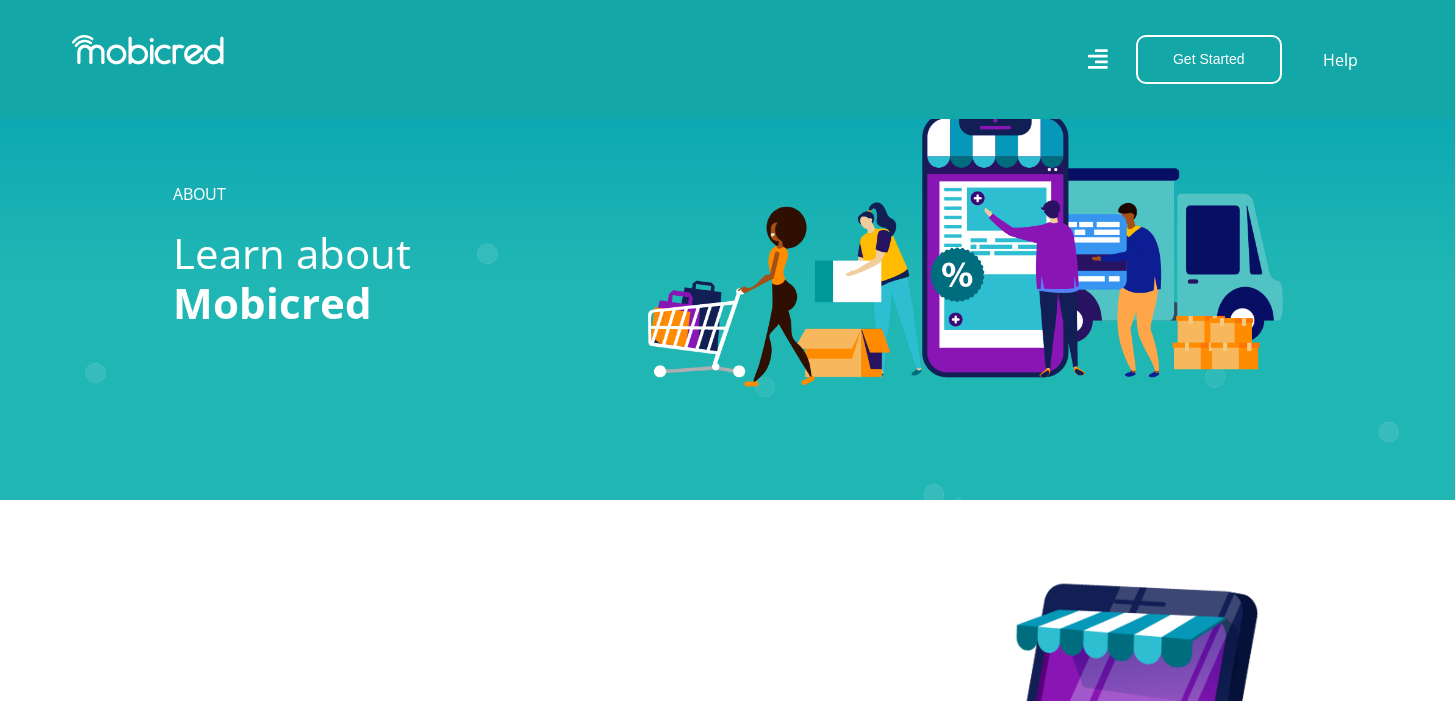 scroll, scrollTop: 1557, scrollLeft: 0, axis: vertical 